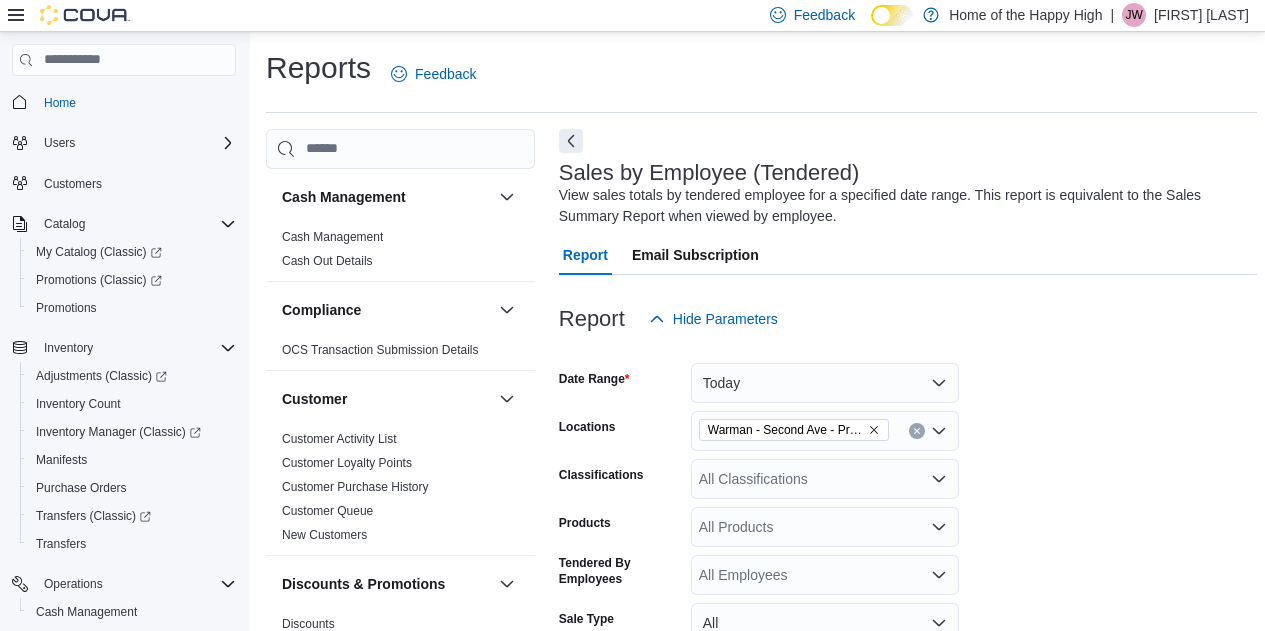 scroll, scrollTop: 620, scrollLeft: 0, axis: vertical 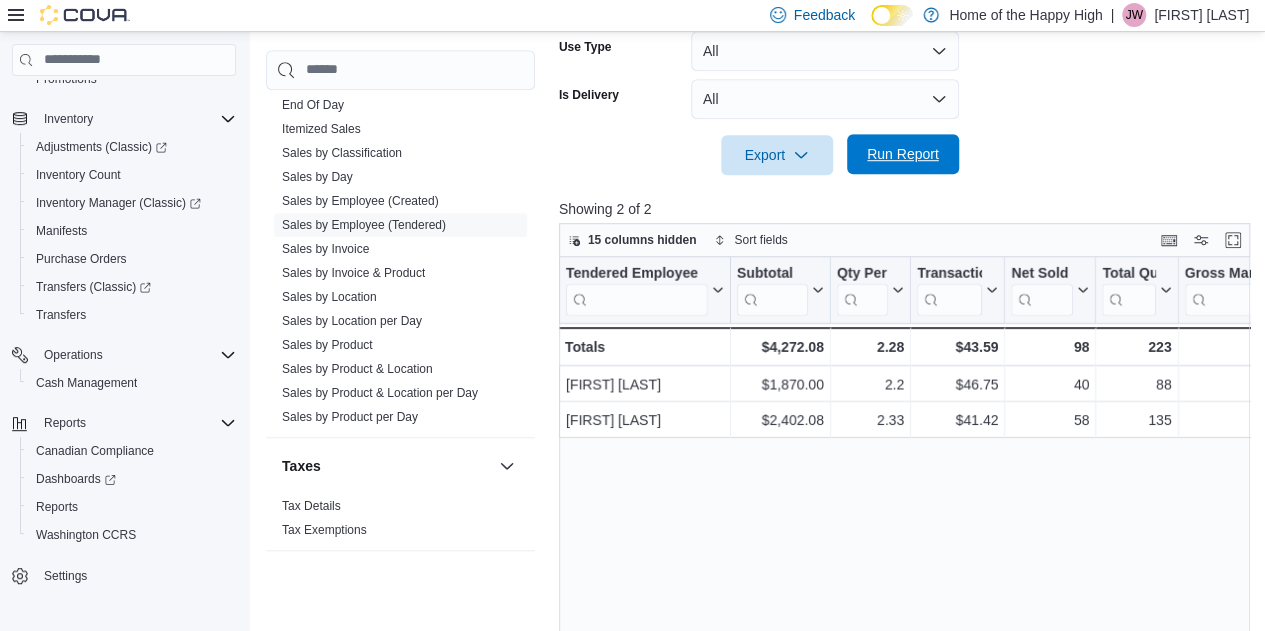 click on "Run Report" at bounding box center [903, 154] 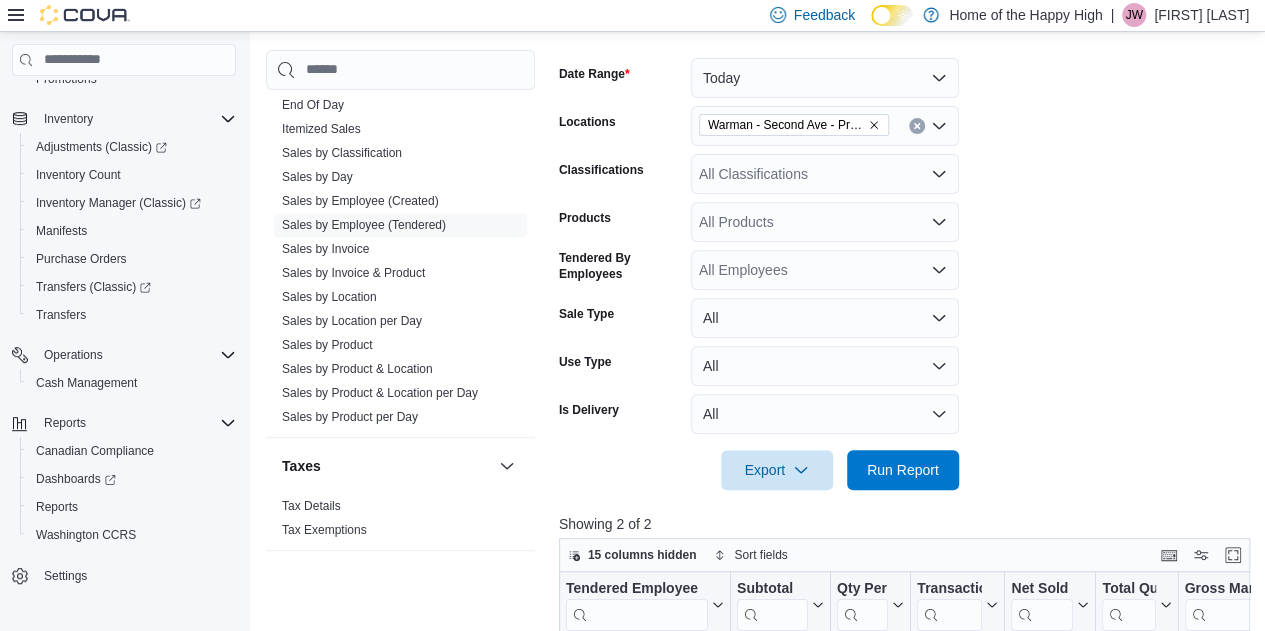 scroll, scrollTop: 304, scrollLeft: 0, axis: vertical 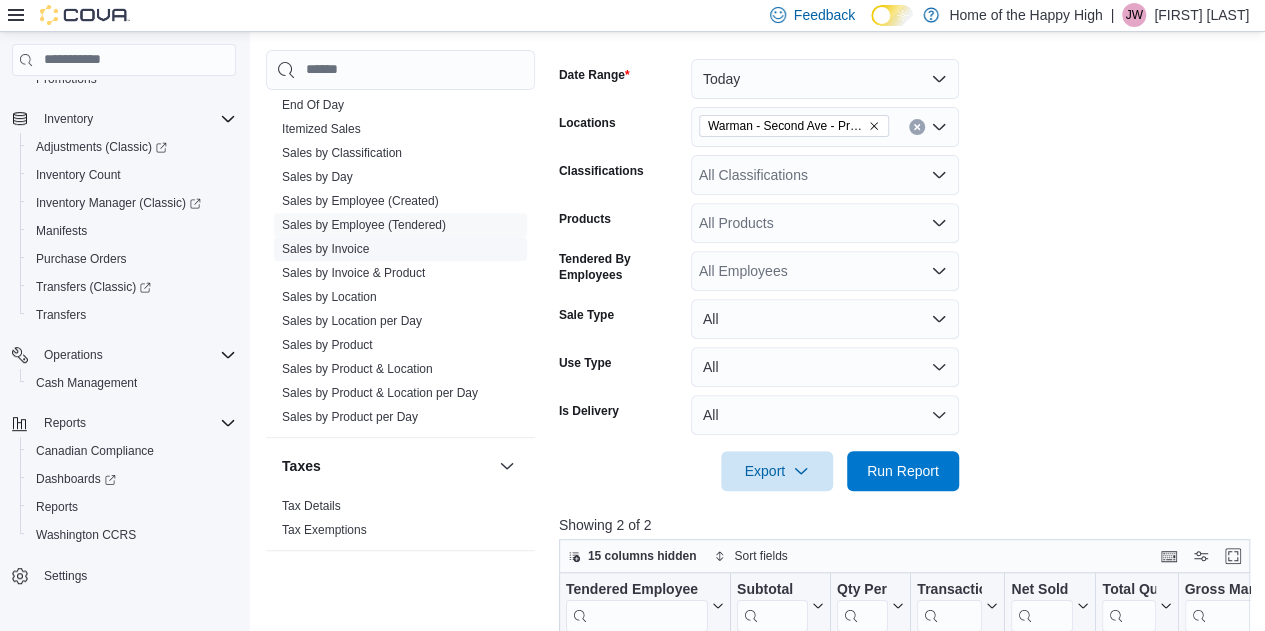 click on "Sales by Invoice" at bounding box center [325, 249] 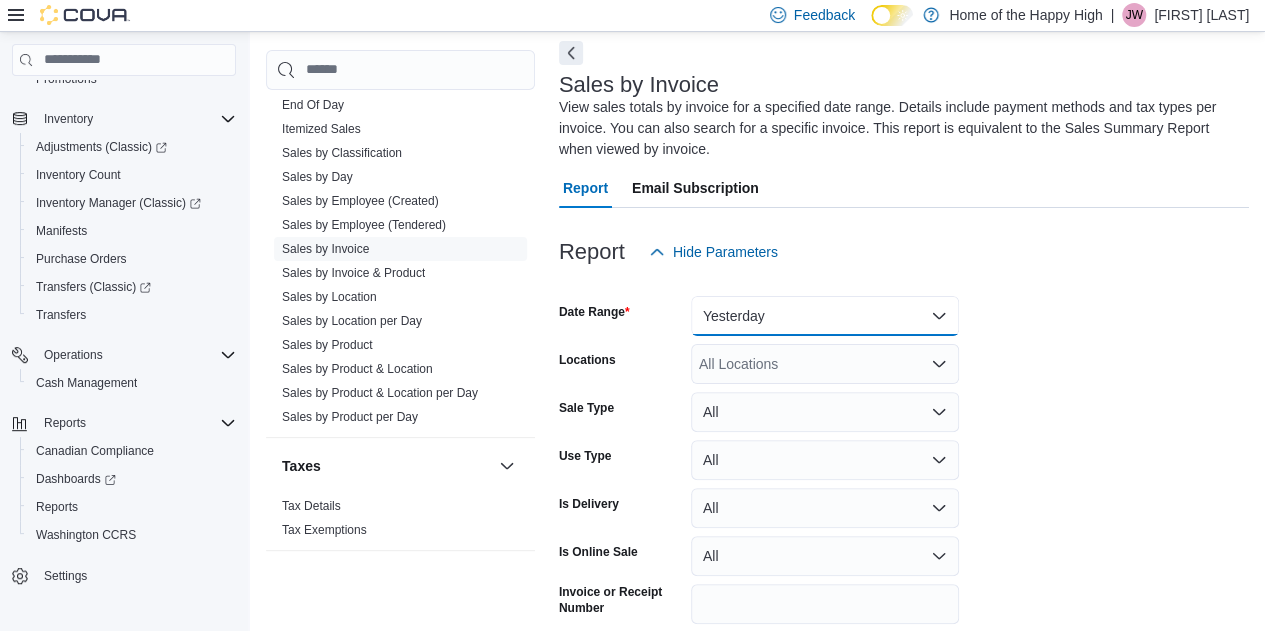 click on "Yesterday" at bounding box center [825, 316] 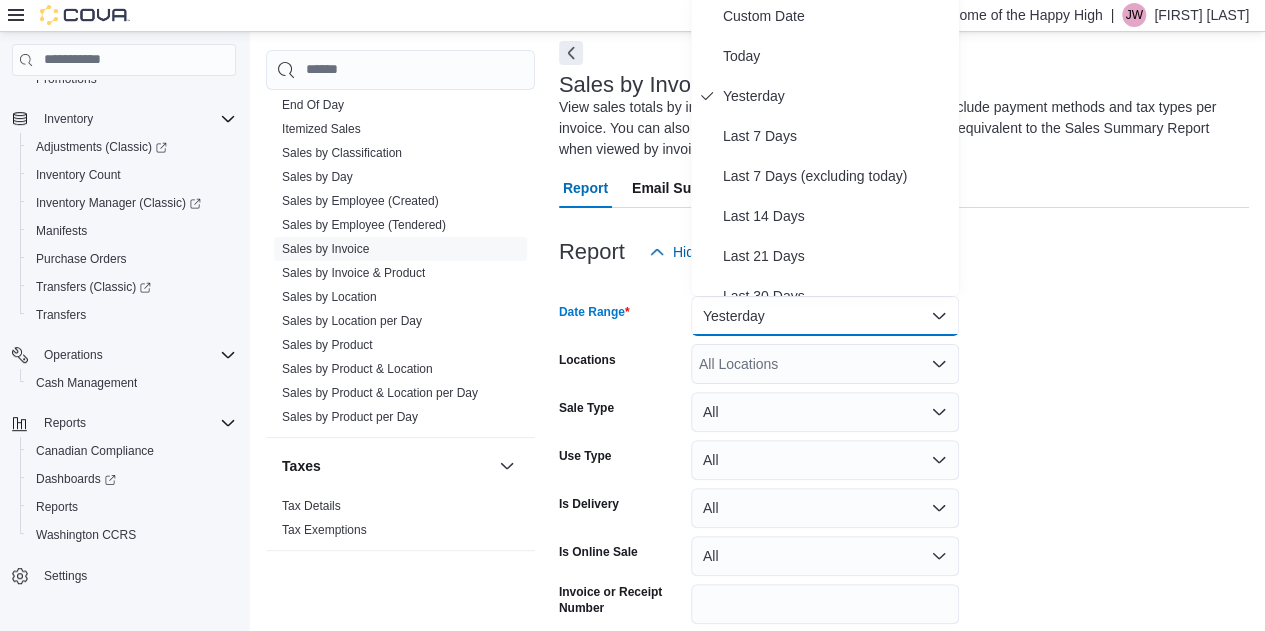scroll, scrollTop: 83, scrollLeft: 0, axis: vertical 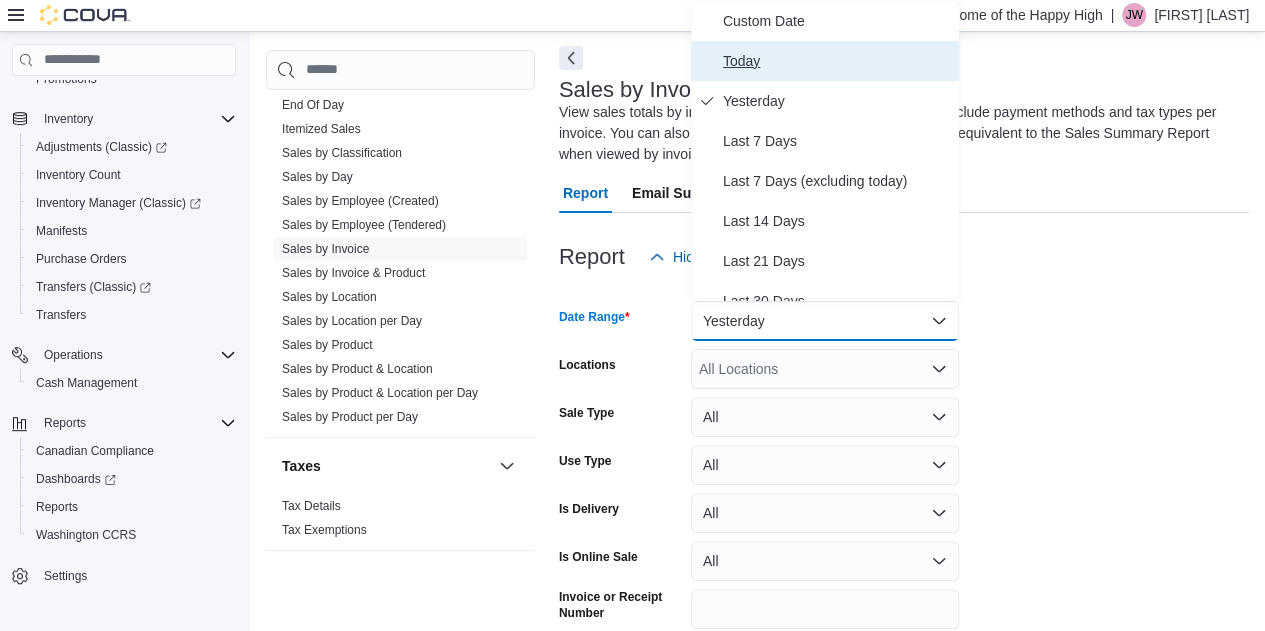 click on "Today" at bounding box center (825, 61) 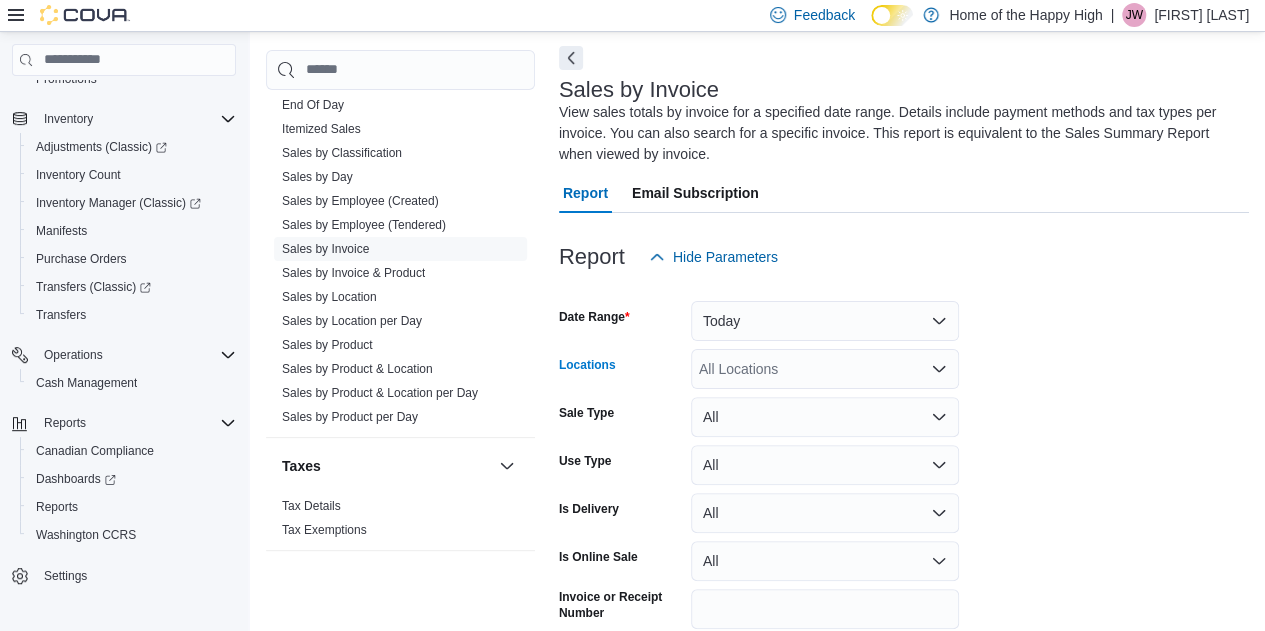 click on "All Locations" at bounding box center [825, 369] 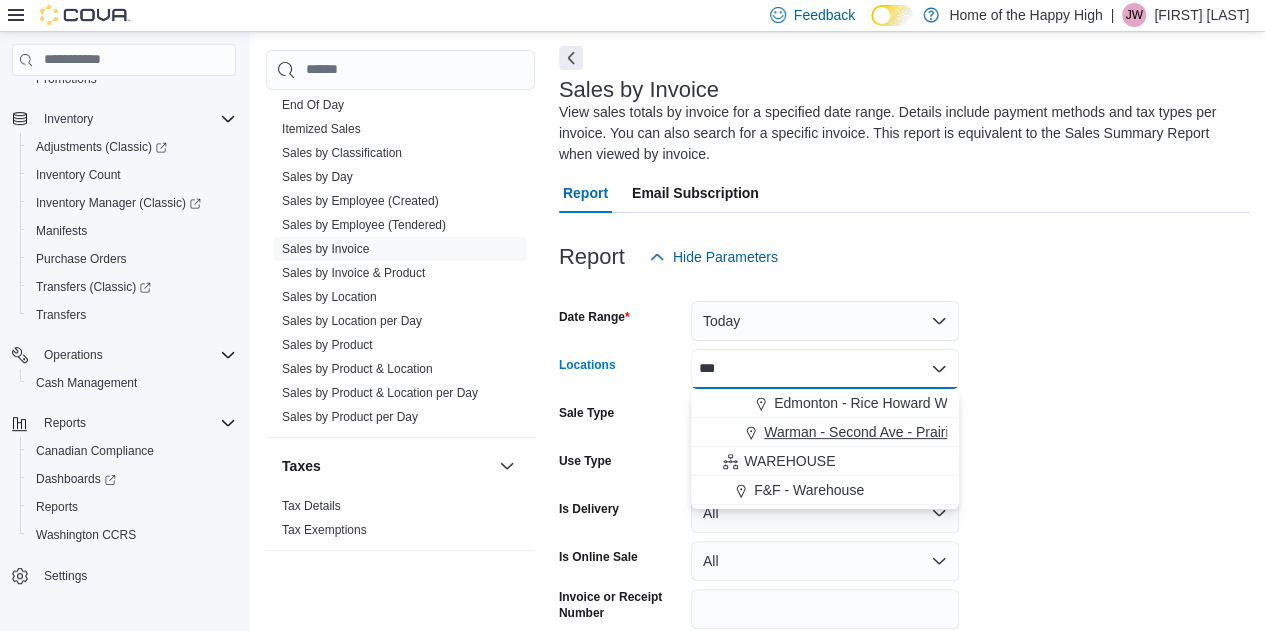 type on "***" 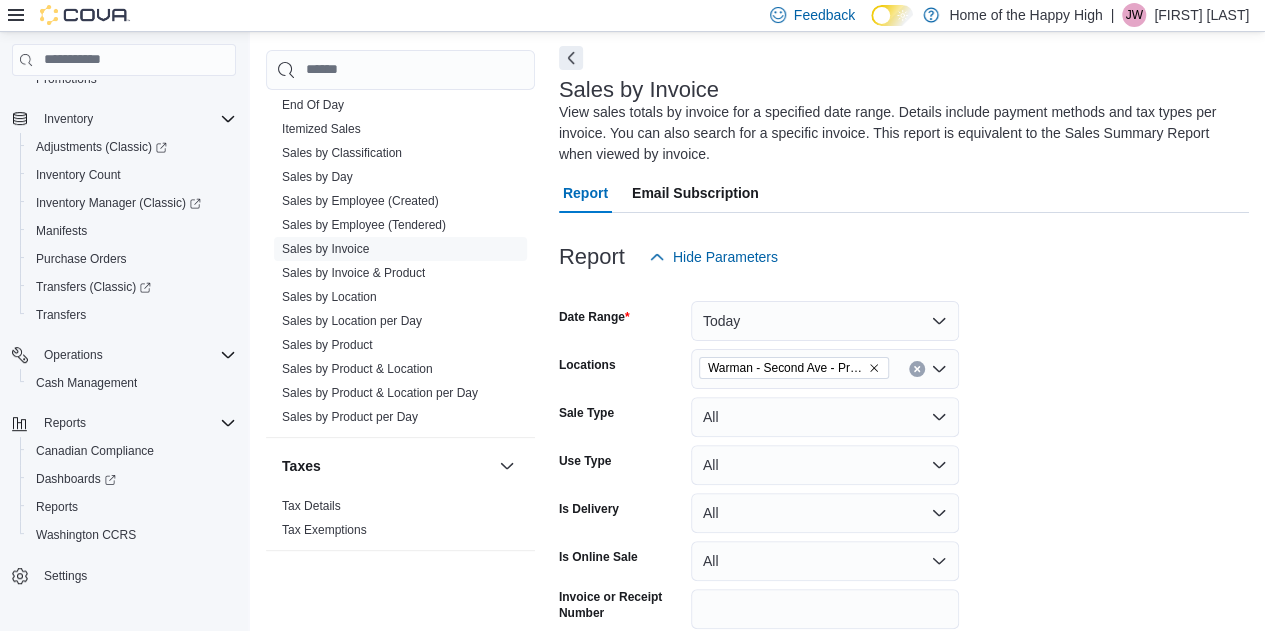 click on "Date Range Today Locations Warman - Second Ave - Prairie Records Sale Type All Use Type All Is Delivery All Is Online Sale All Invoice or Receipt Number Export Run Report" at bounding box center [904, 481] 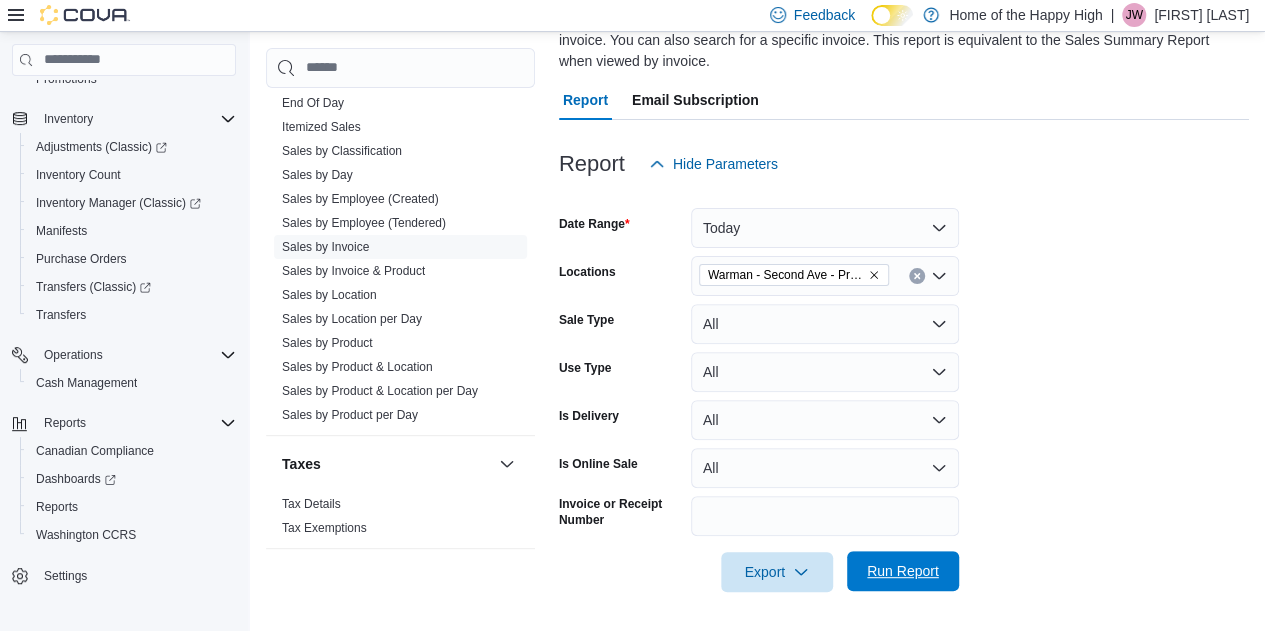 click on "Run Report" at bounding box center [903, 571] 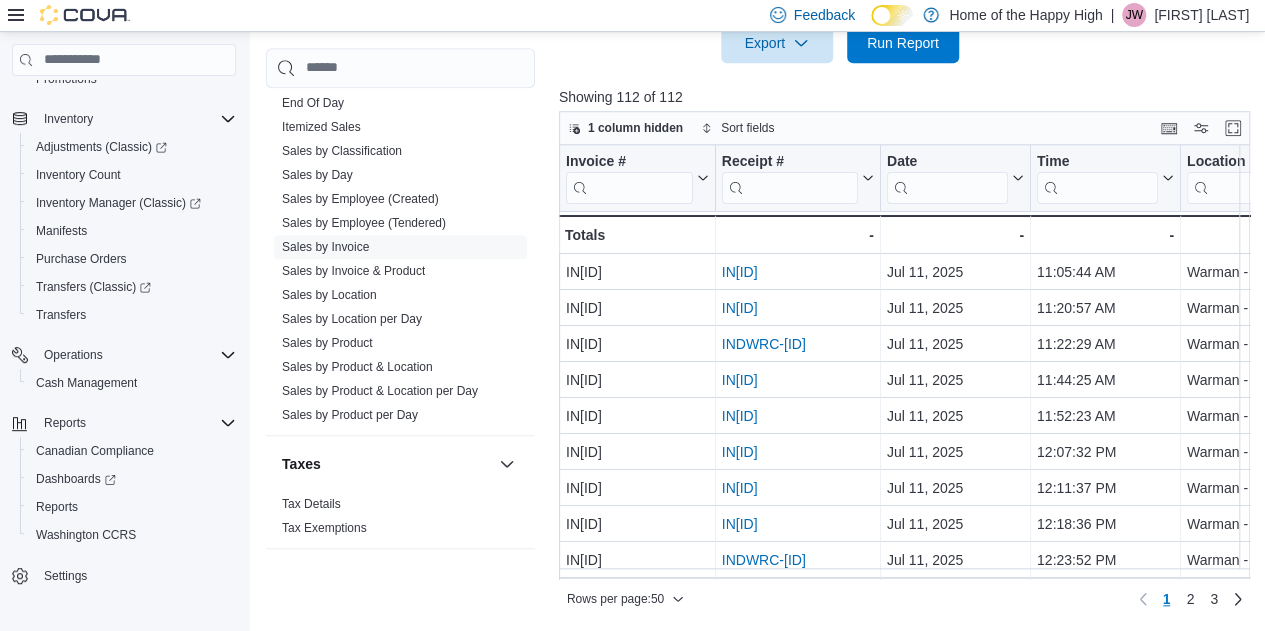 scroll, scrollTop: 705, scrollLeft: 0, axis: vertical 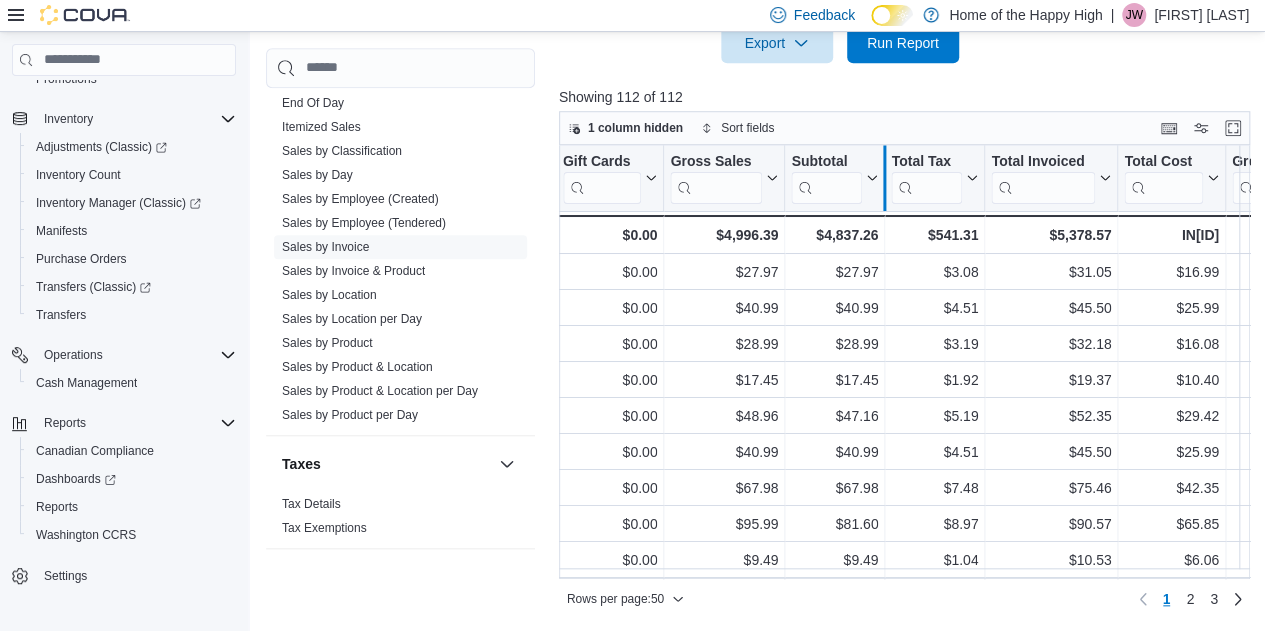 click at bounding box center (884, 178) 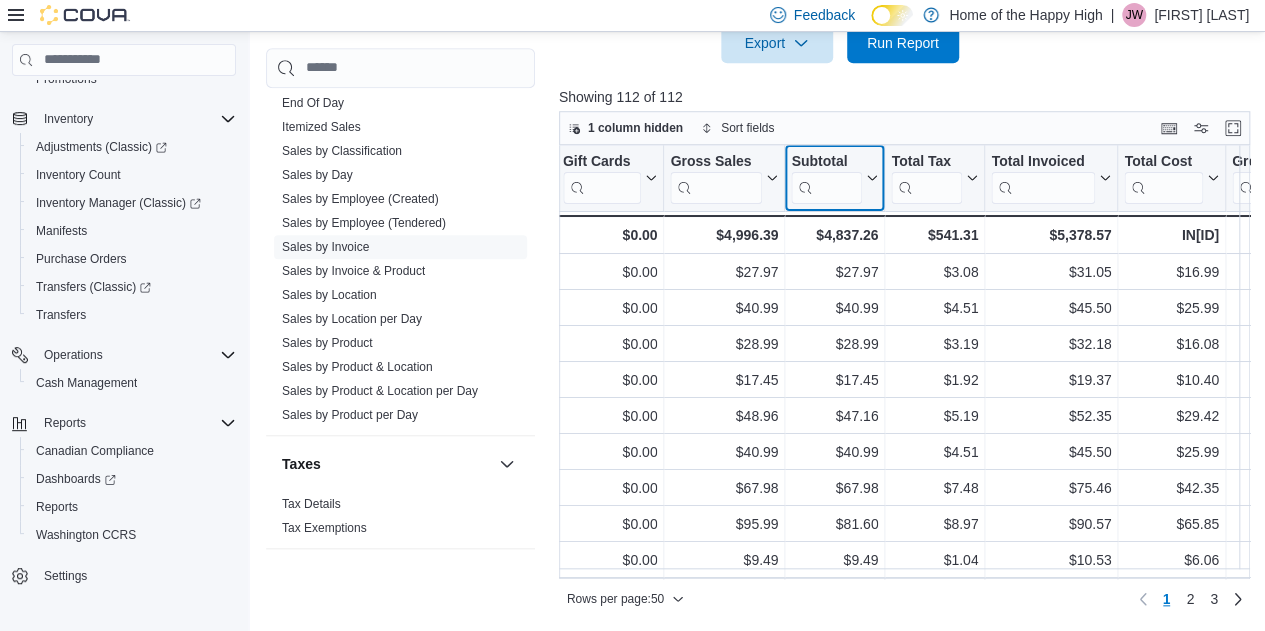 click 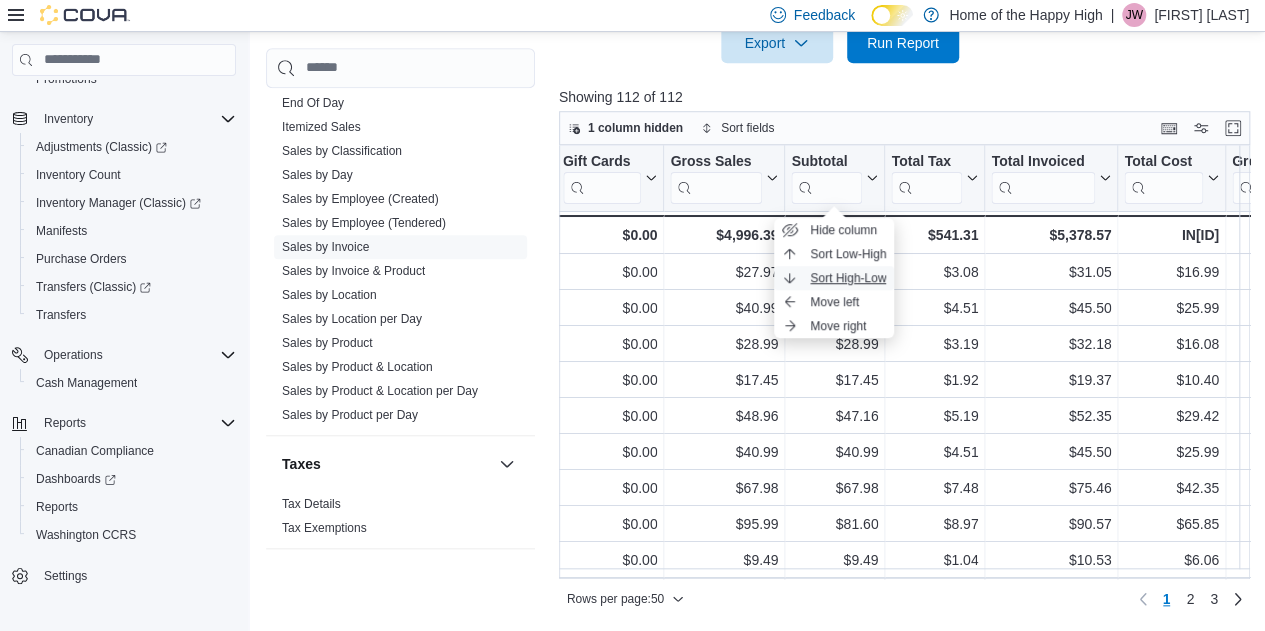 click on "Sort High-Low" at bounding box center [848, 278] 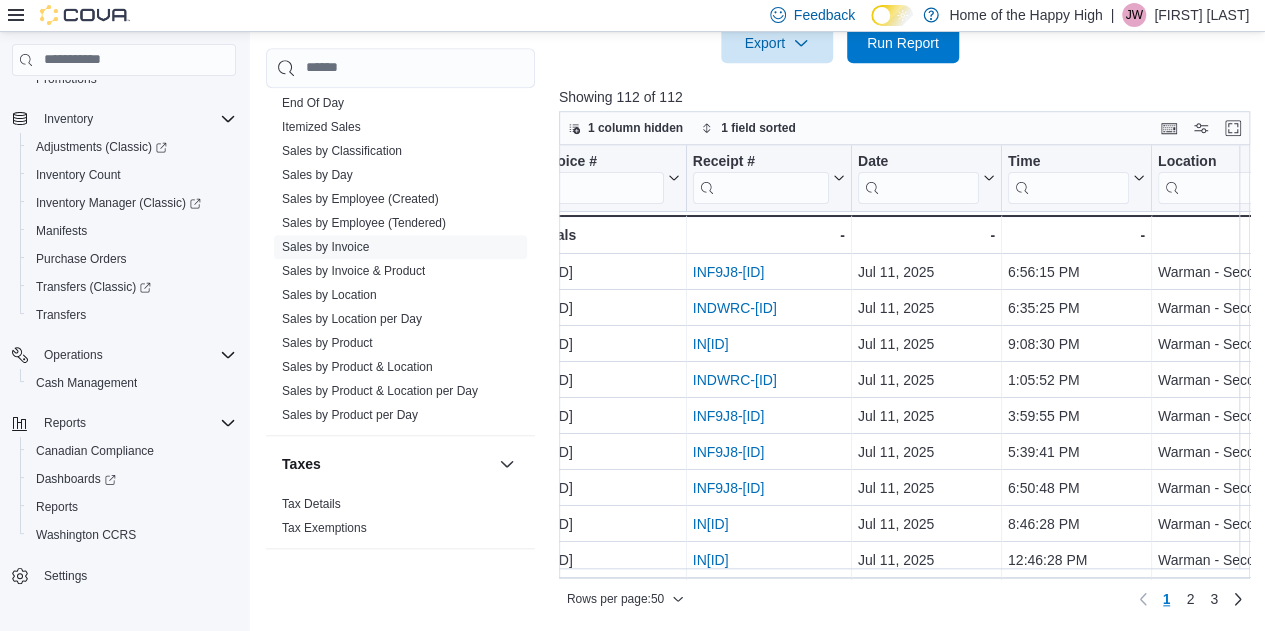 scroll, scrollTop: 0, scrollLeft: 0, axis: both 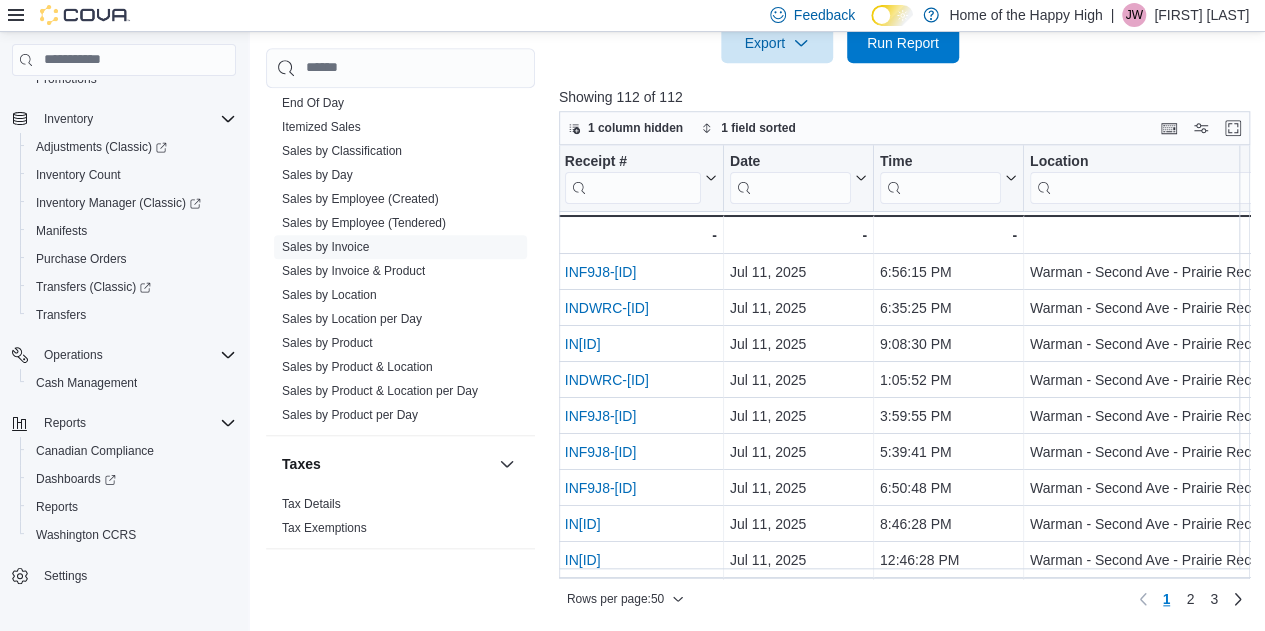 click on "Invoice # Click to view column header actions Receipt # Click to view column header actions Date Click to view column header actions Time Click to view column header actions Location Click to view column header actions Type Click to view column header actions Delivery Click to view column header actions Online Click to view column header actions Gift Cards Click to view column header actions Gross Sales Click to view column header actions Subtotal Sorted descending . Click to view column header actions Total Tax Click to view column header actions Total Invoiced Click to view column header actions Total Cost Click to view column header actions Gross Profit Click to view column header actions Gross Margin Click to view column header actions Total Discount Click to view column header actions Markdown Percent Click to view column header actions Discount Reason Click to view column header actions Tendered By Click to view column header actions Created By Click to view column header actions Sale Override By Cash -" at bounding box center [908, 363] 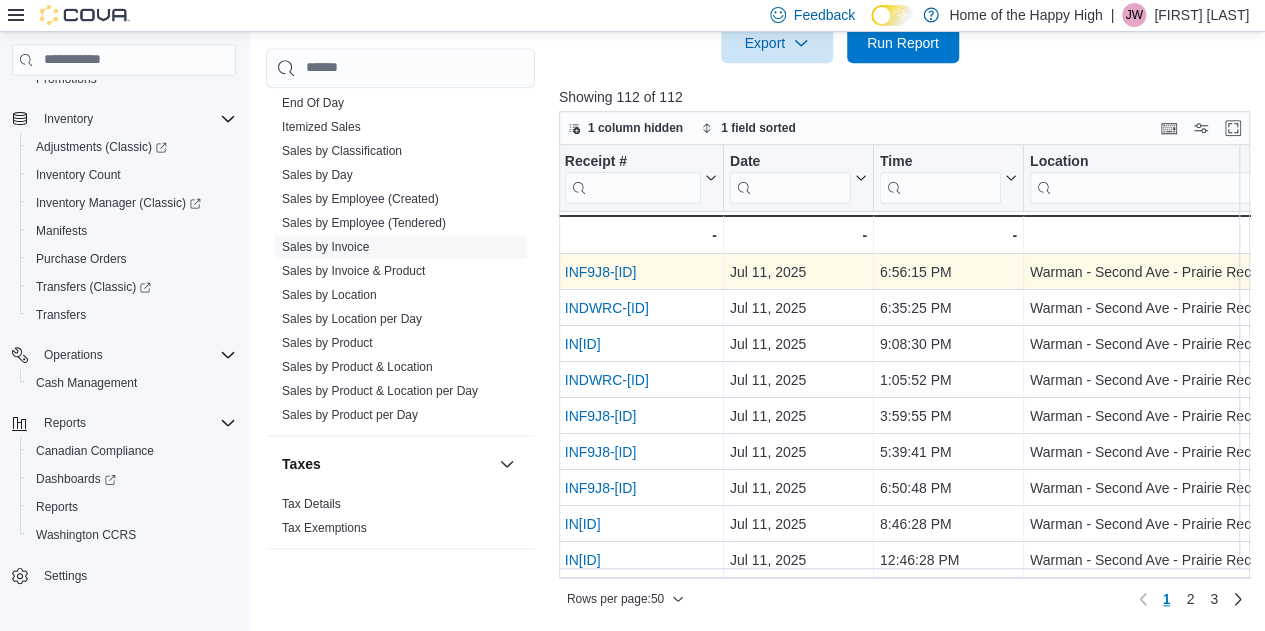 click on "INF9J8-[ID]" at bounding box center (601, 272) 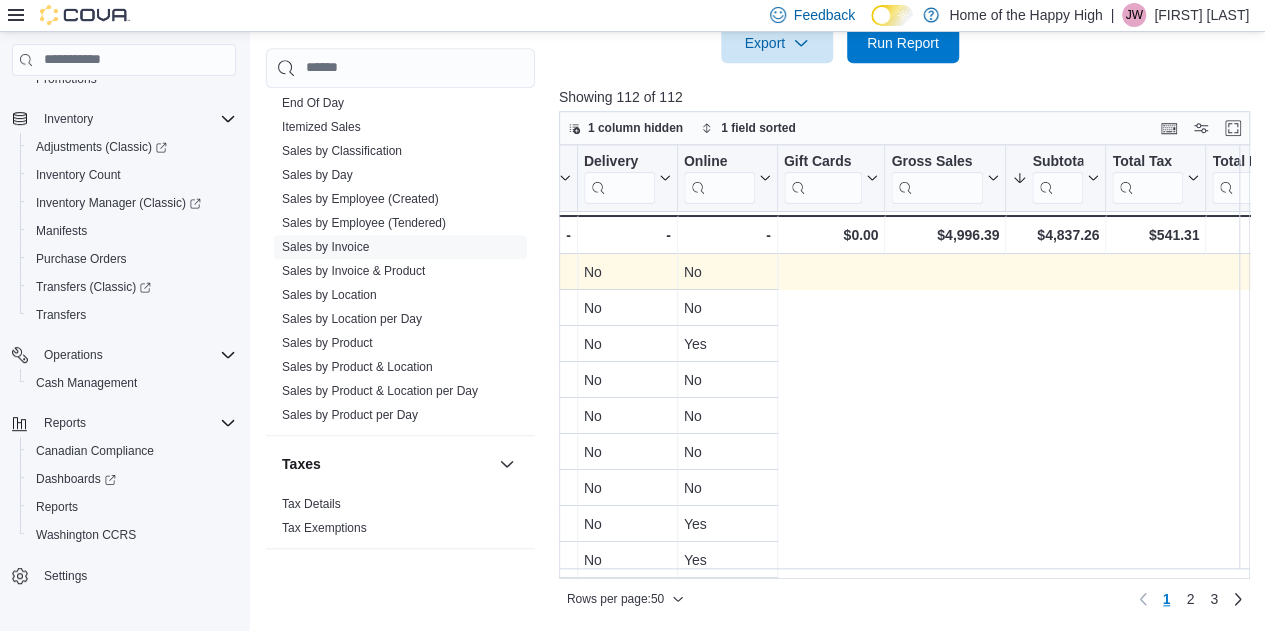 scroll, scrollTop: 0, scrollLeft: 0, axis: both 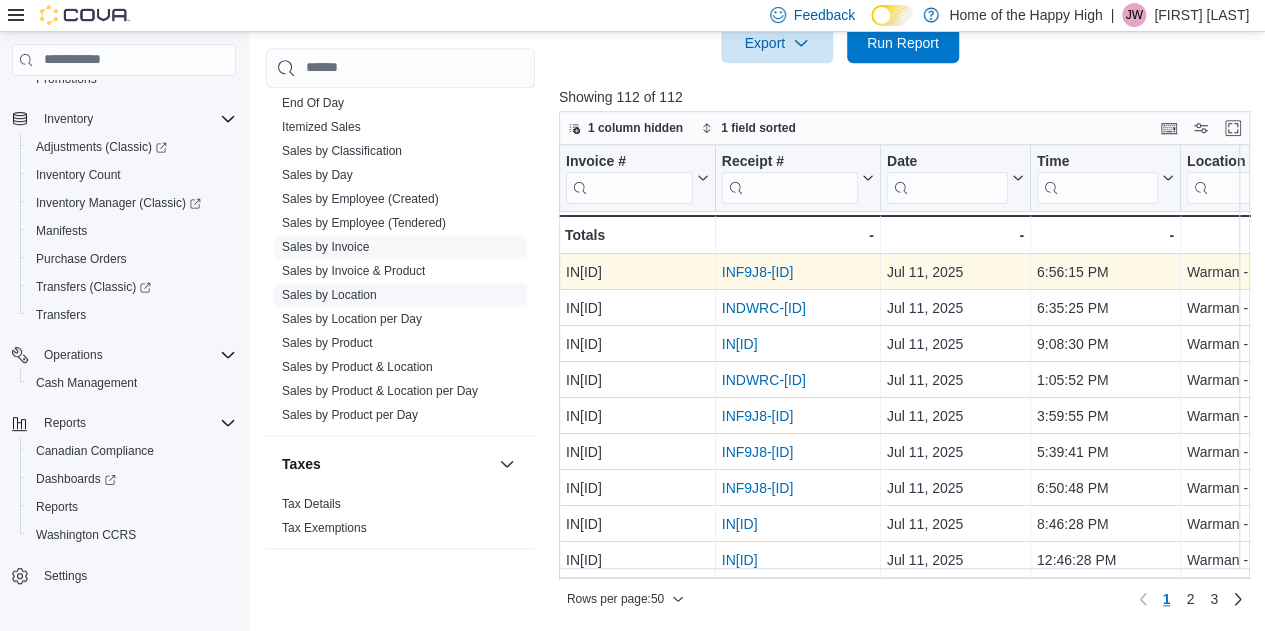 click on "Sales by Location" at bounding box center (329, 294) 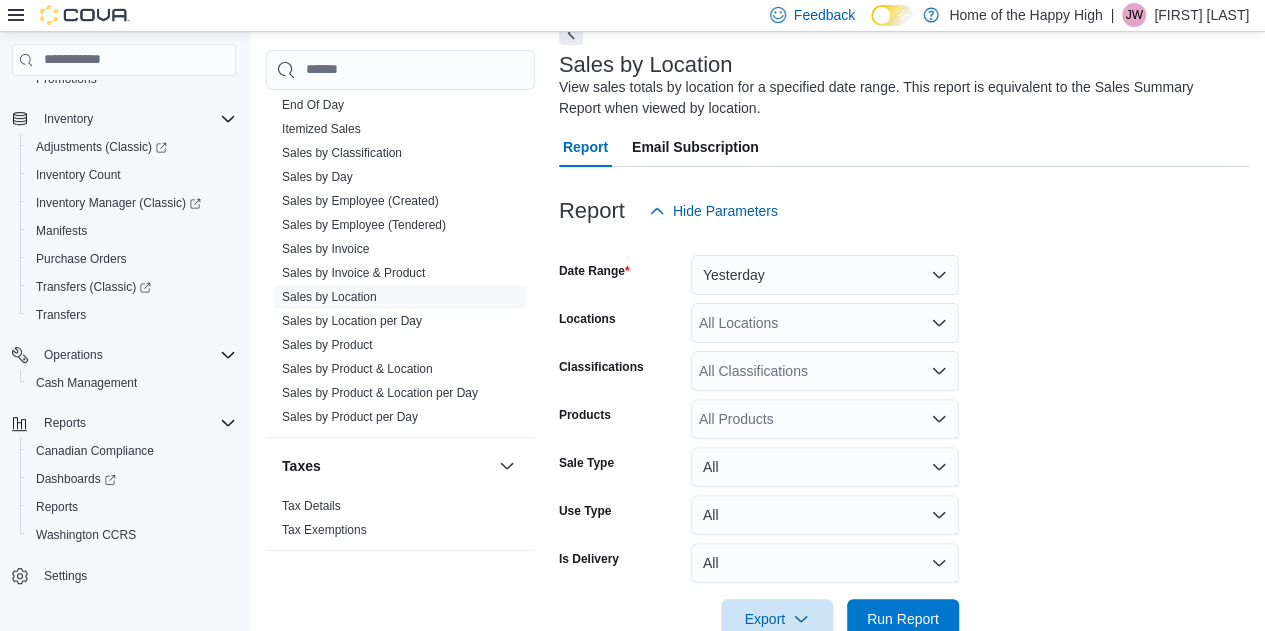 scroll, scrollTop: 67, scrollLeft: 0, axis: vertical 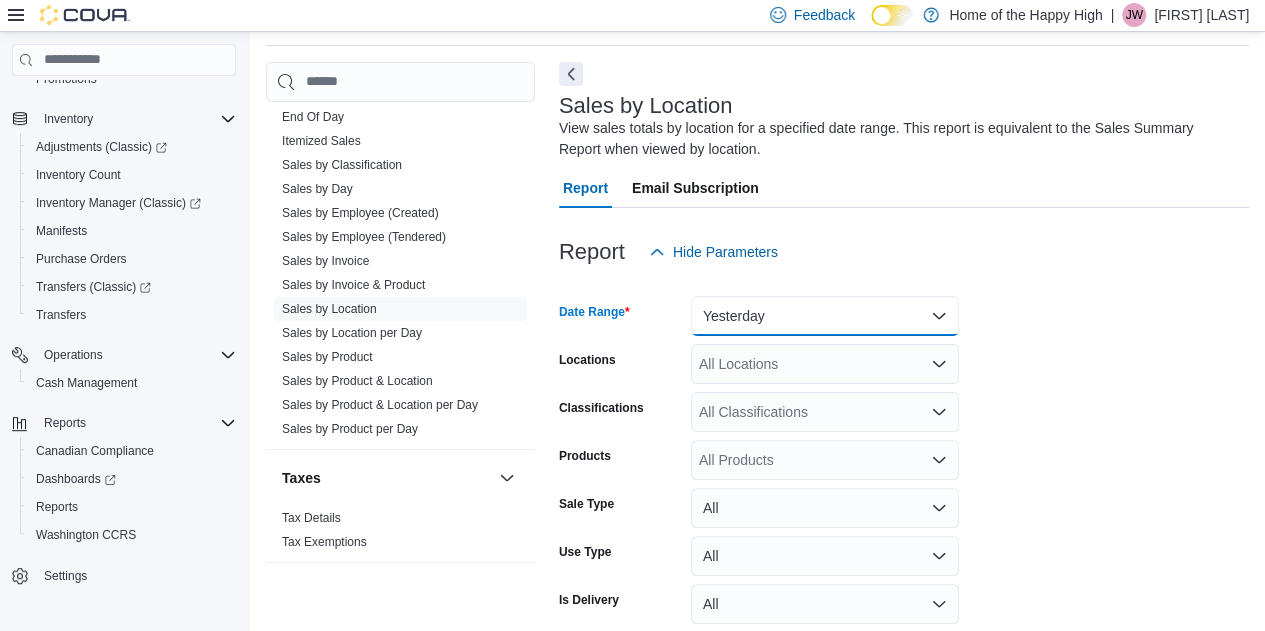 click on "Yesterday" at bounding box center [825, 316] 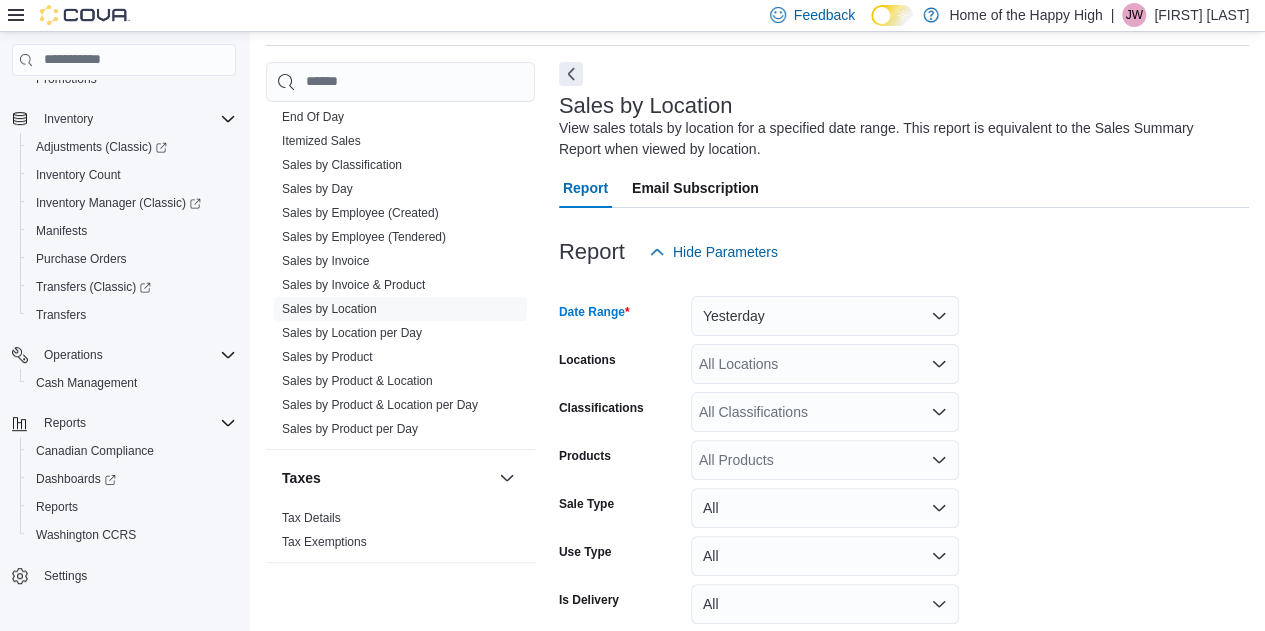 scroll, scrollTop: 71, scrollLeft: 0, axis: vertical 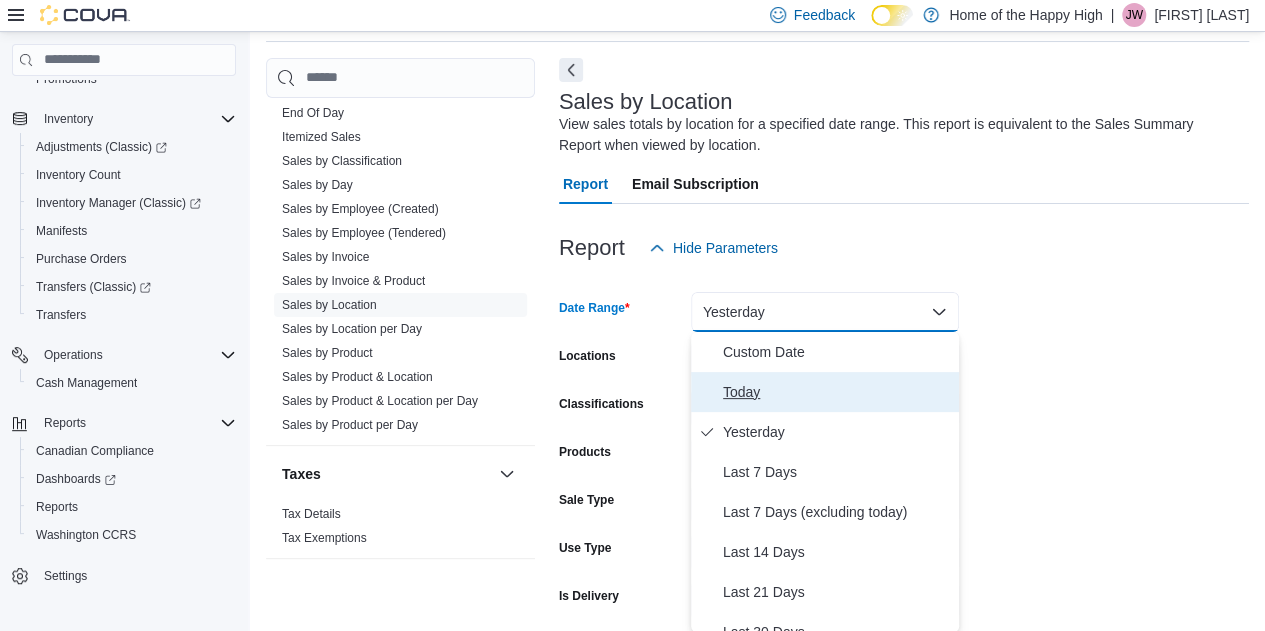 click on "Today" at bounding box center (837, 392) 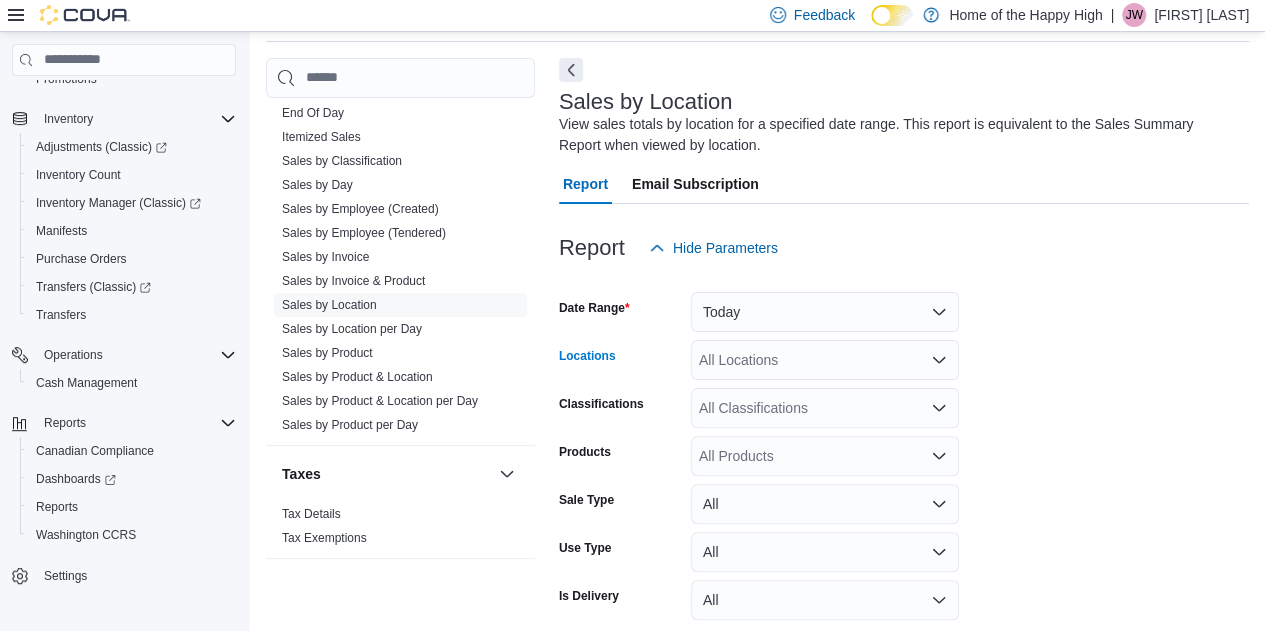 click on "All Locations" at bounding box center (825, 360) 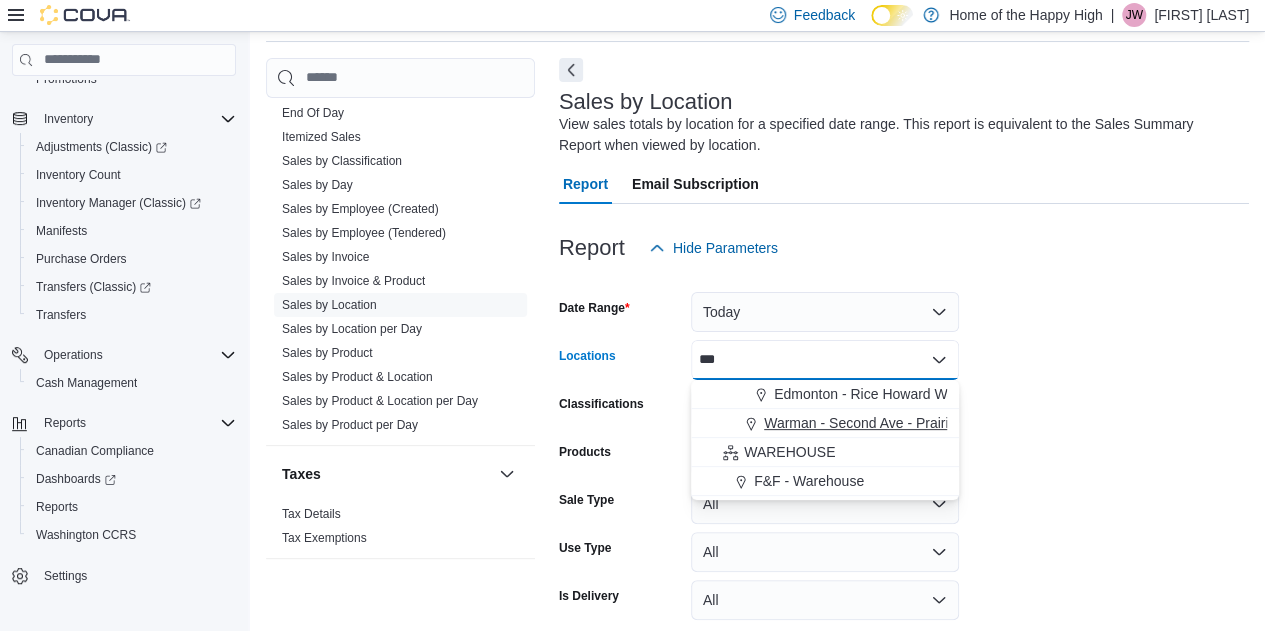 type on "***" 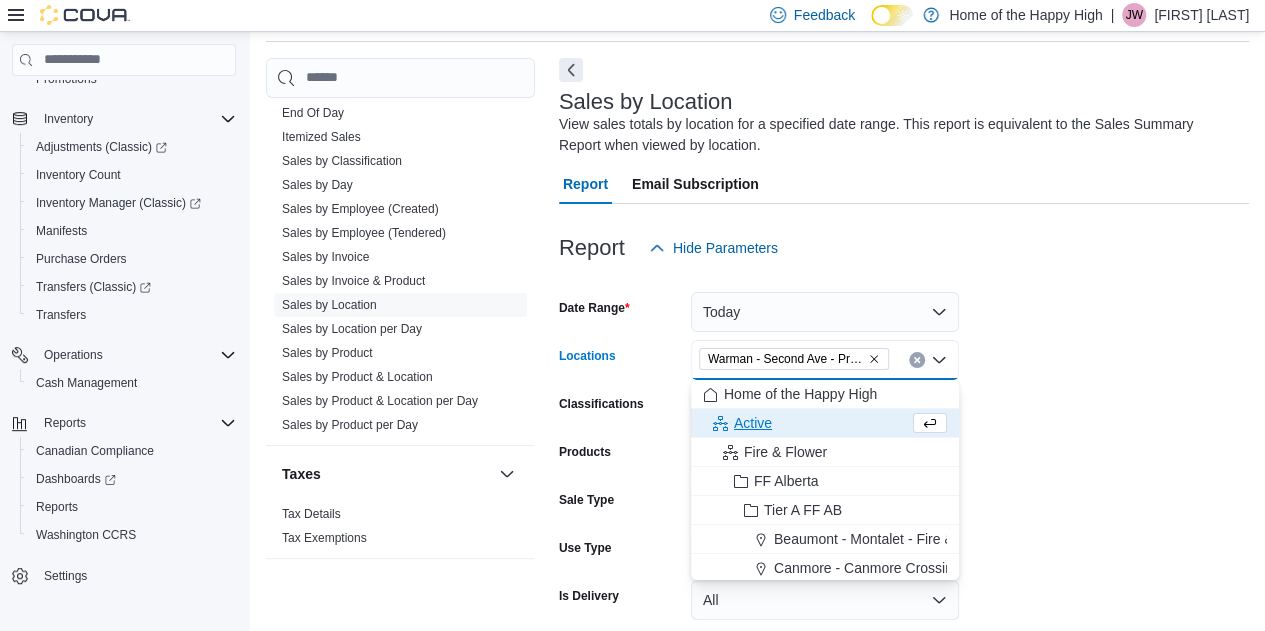 click on "Date Range Today Locations Warman - Second Ave - Prairie Records Combo box. Selected. Warman - Second Ave - Prairie Records. Press Backspace to delete Warman - Second Ave - Prairie Records. Combo box input. All Locations. Type some text or, to display a list of choices, press Down Arrow. To exit the list of choices, press Escape. Classifications All Classifications Products All Products Sale Type All Use Type All Is Delivery All Export Run Report" at bounding box center [904, 472] 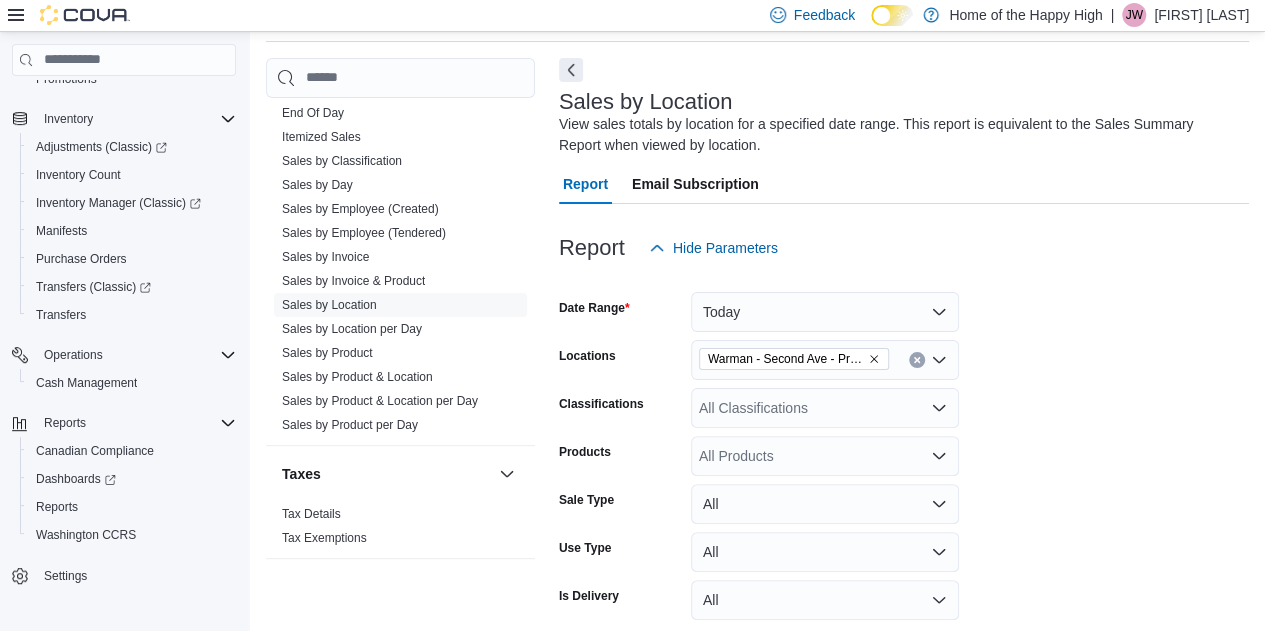 scroll, scrollTop: 155, scrollLeft: 0, axis: vertical 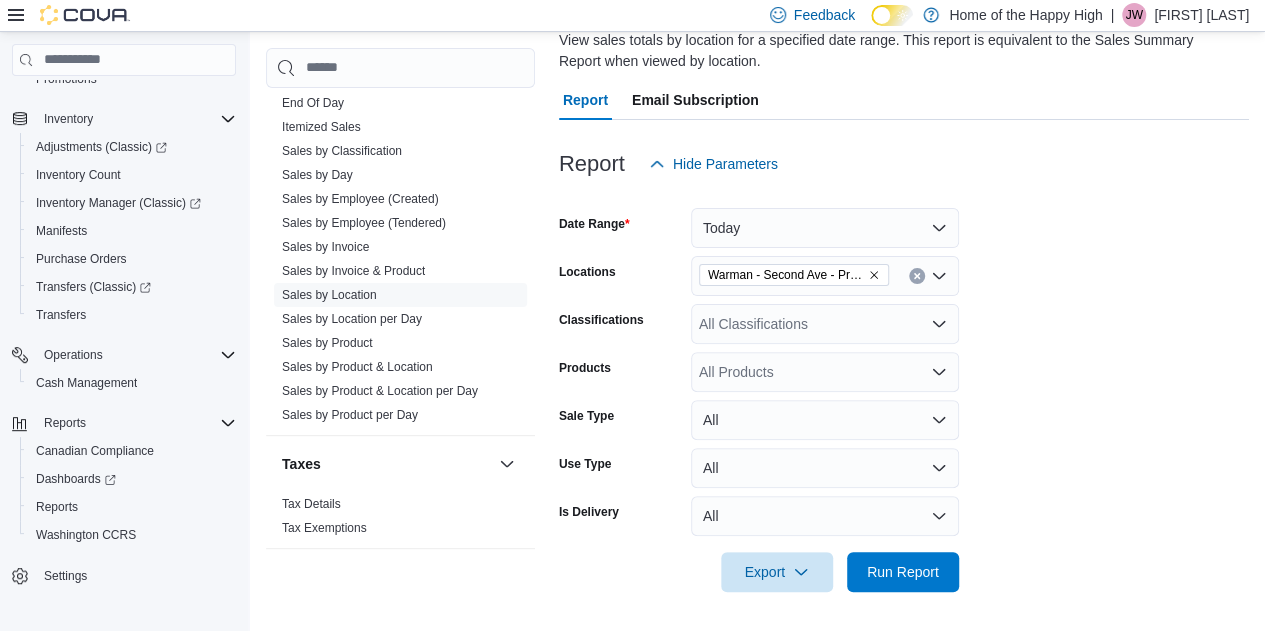click at bounding box center (904, 544) 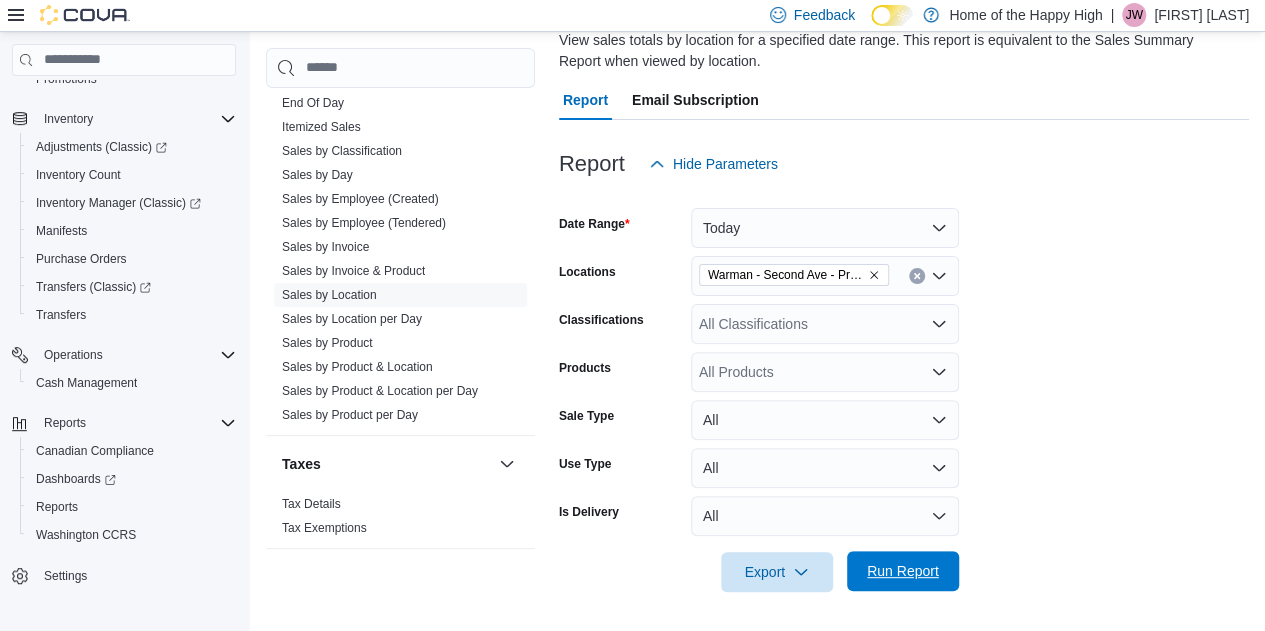 click on "Run Report" at bounding box center (903, 571) 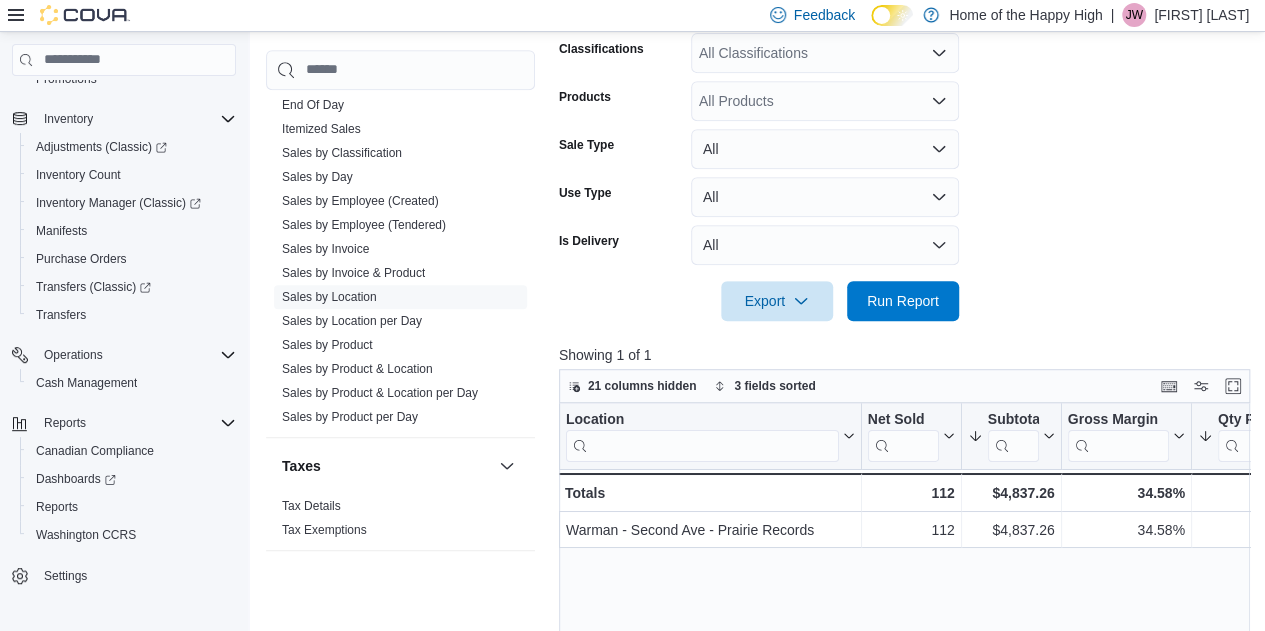 scroll, scrollTop: 427, scrollLeft: 0, axis: vertical 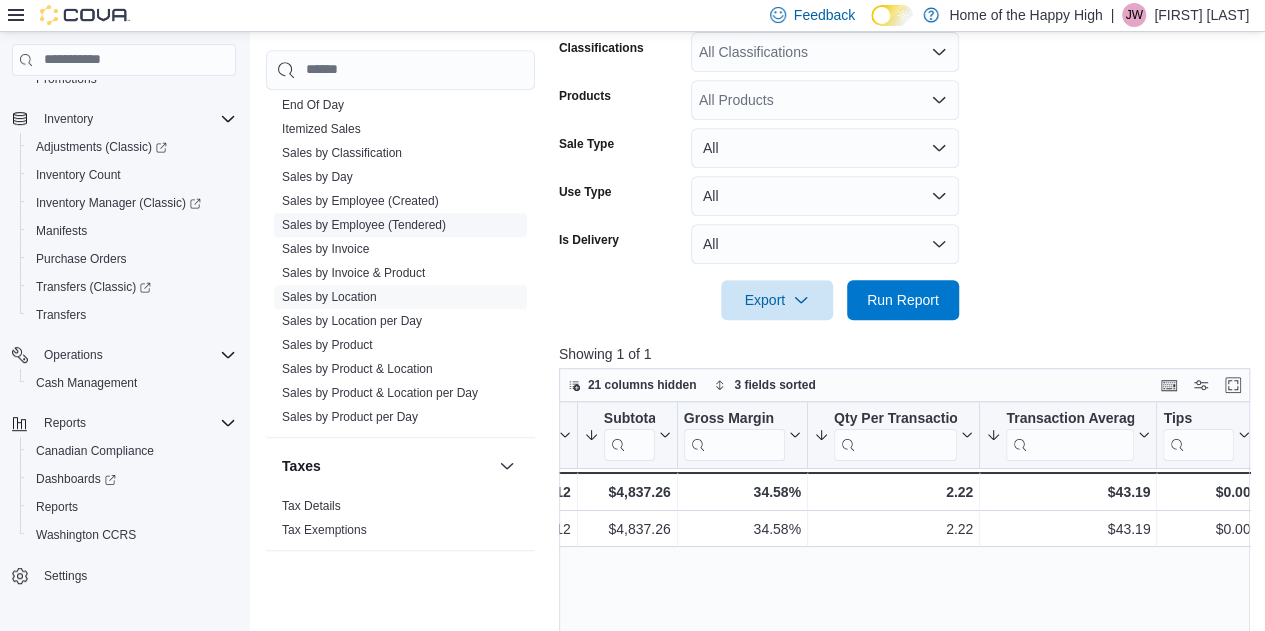 click on "Sales by Employee (Tendered)" at bounding box center (400, 225) 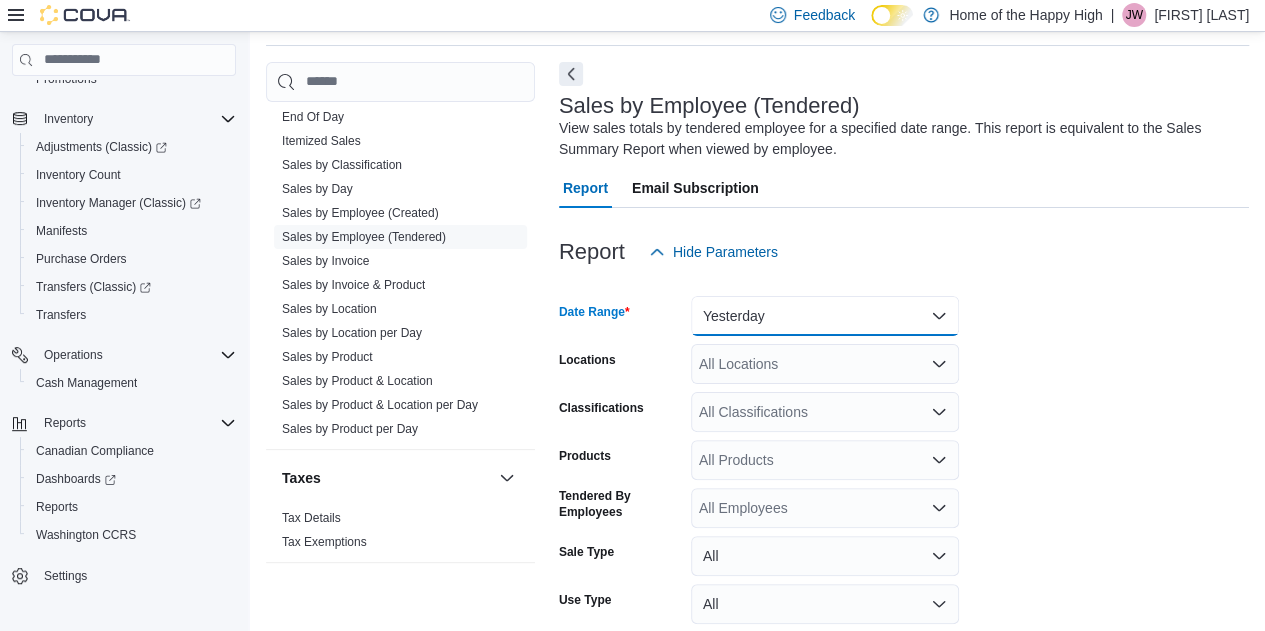 click on "Yesterday" at bounding box center (825, 316) 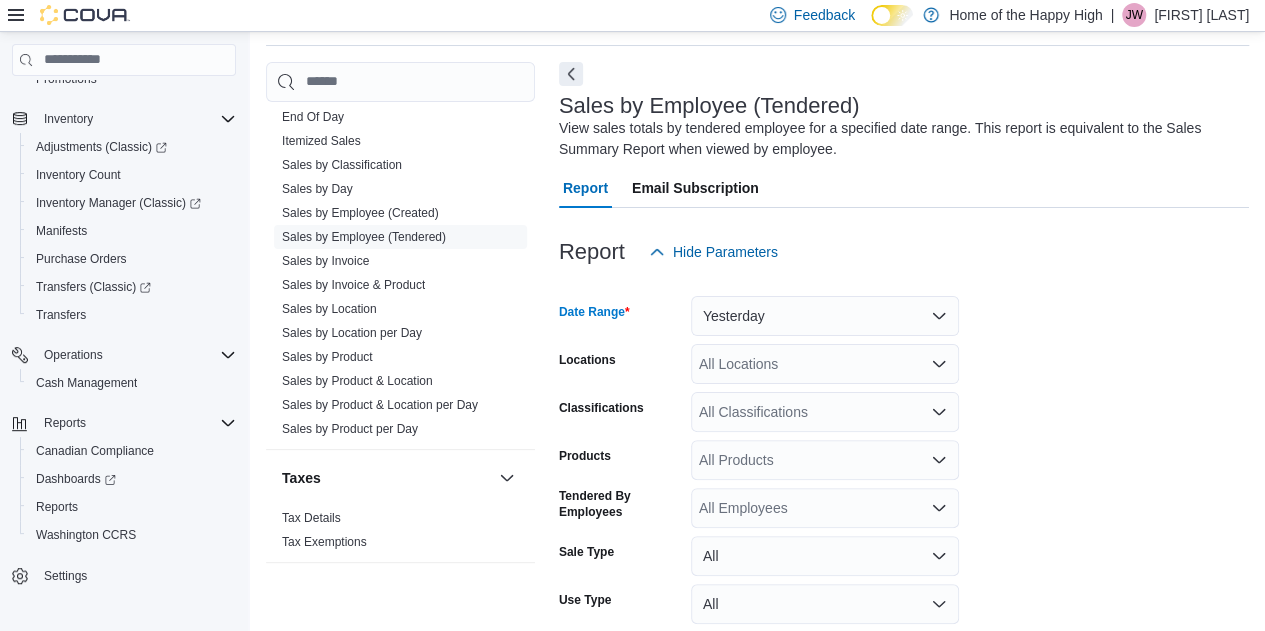 scroll, scrollTop: 71, scrollLeft: 0, axis: vertical 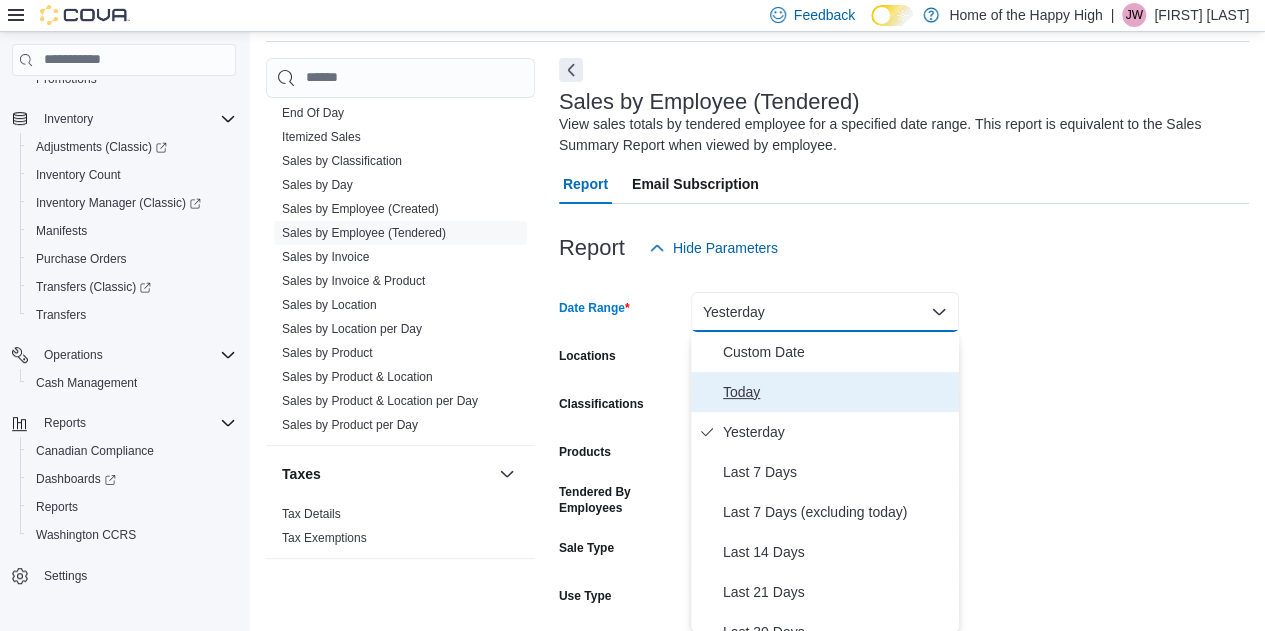 click on "Today" at bounding box center (837, 392) 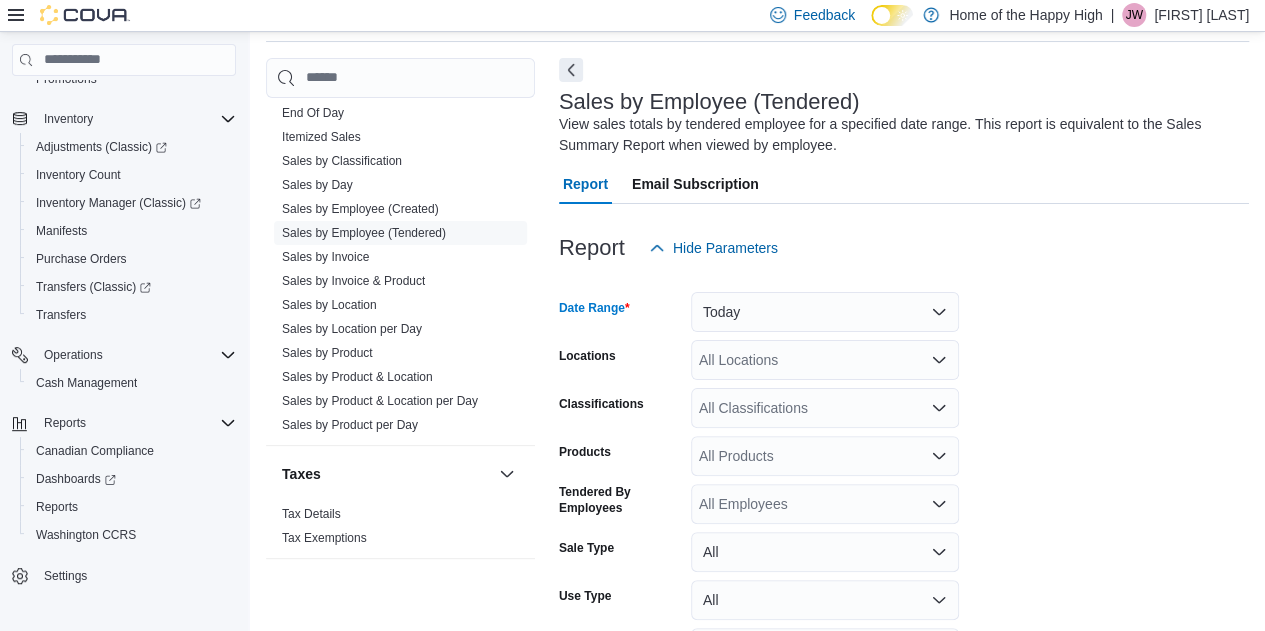 click on "All Locations" at bounding box center [825, 360] 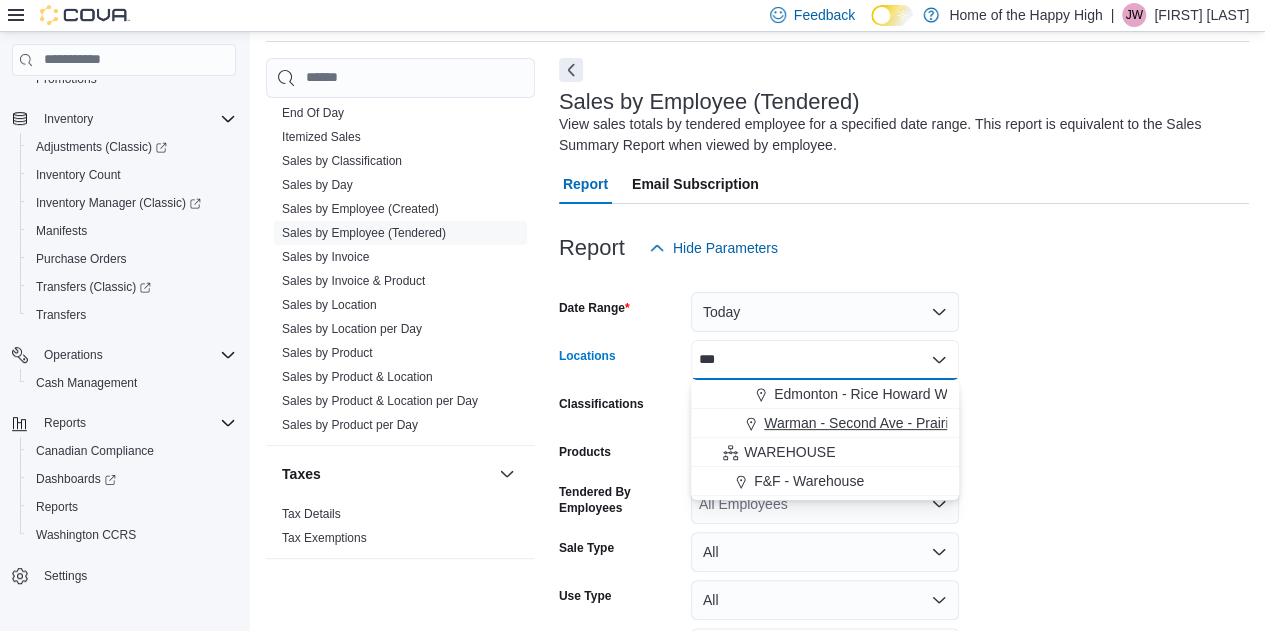 type on "***" 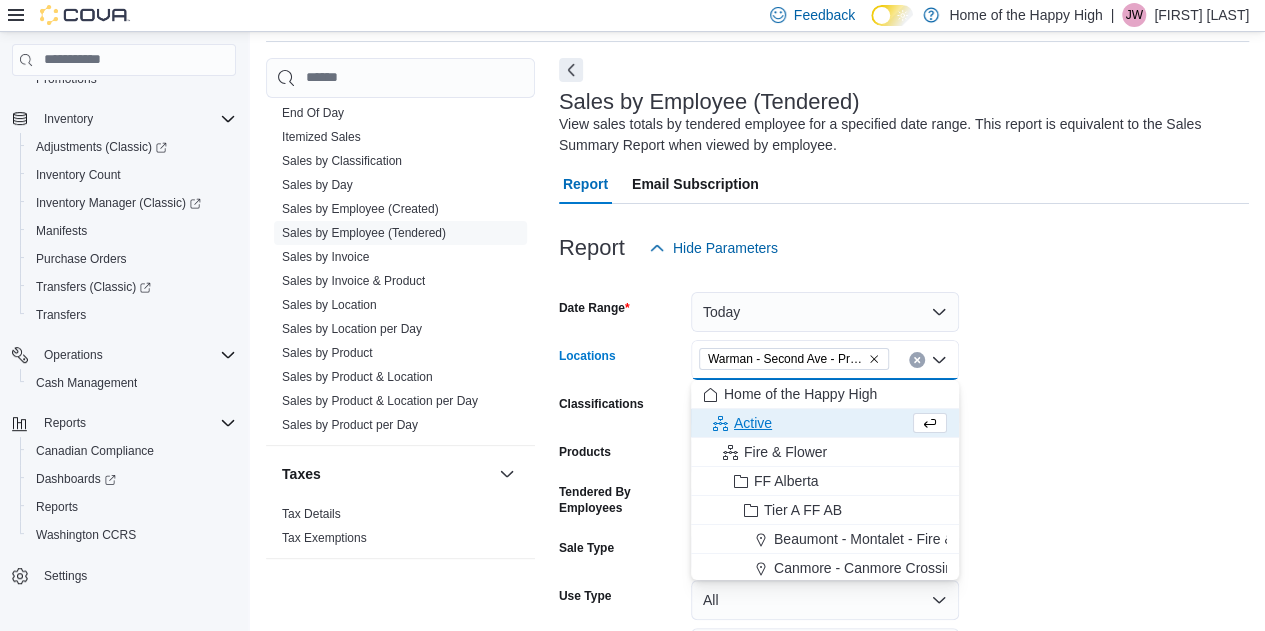 click on "Date Range Today Locations Warman - Second Ave - Prairie Records Combo box. Selected. Warman - Second Ave - Prairie Records. Press Backspace to delete Warman - Second Ave - Prairie Records. Combo box input. All Locations. Type some text or, to display a list of choices, press Down Arrow. To exit the list of choices, press Escape. Classifications All Classifications Products All Products Tendered By Employees All Employees Sale Type All Use Type All Is Delivery All Export Run Report" at bounding box center [904, 496] 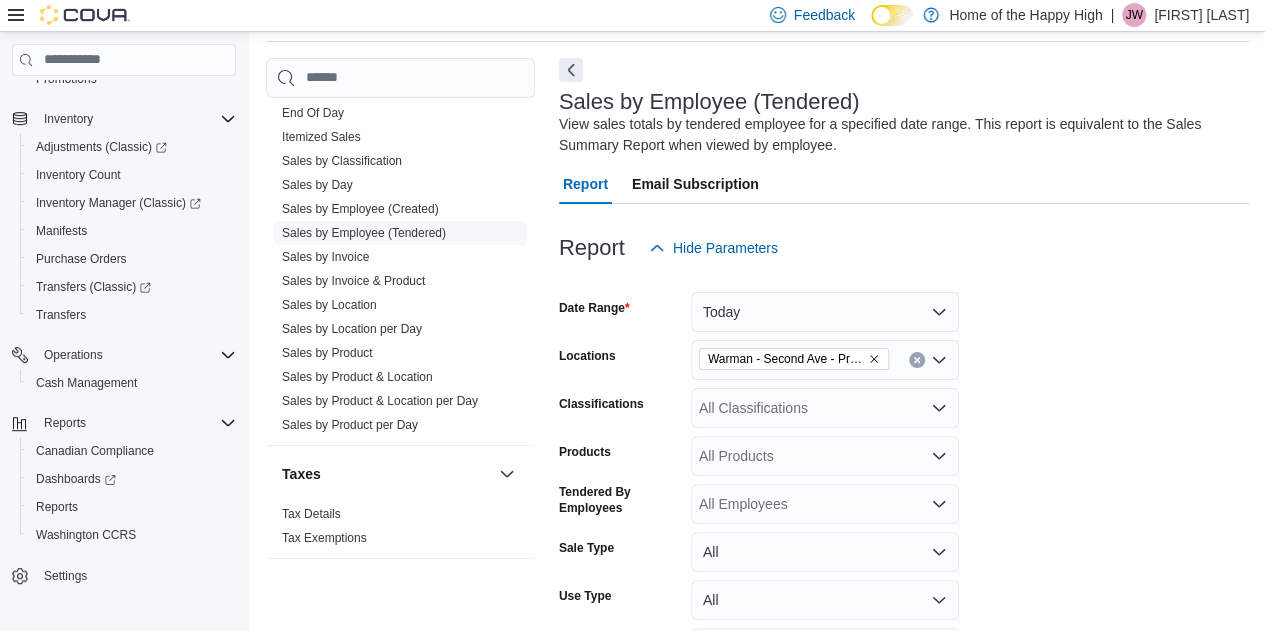 scroll, scrollTop: 203, scrollLeft: 0, axis: vertical 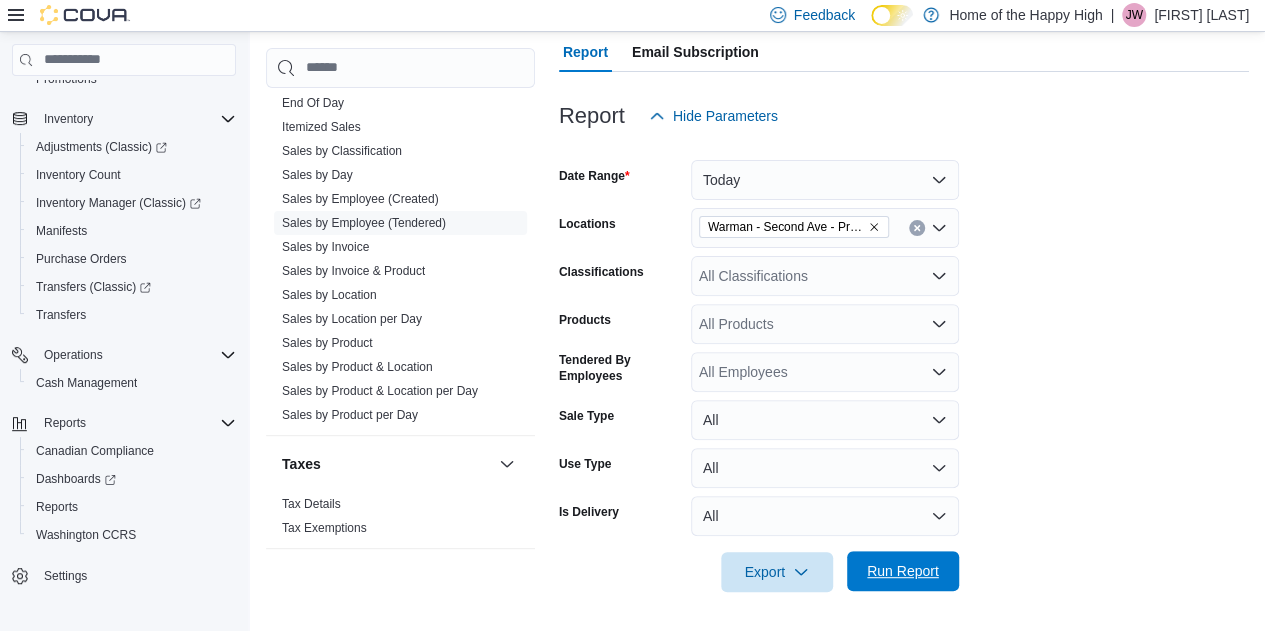 click on "Run Report" at bounding box center [903, 571] 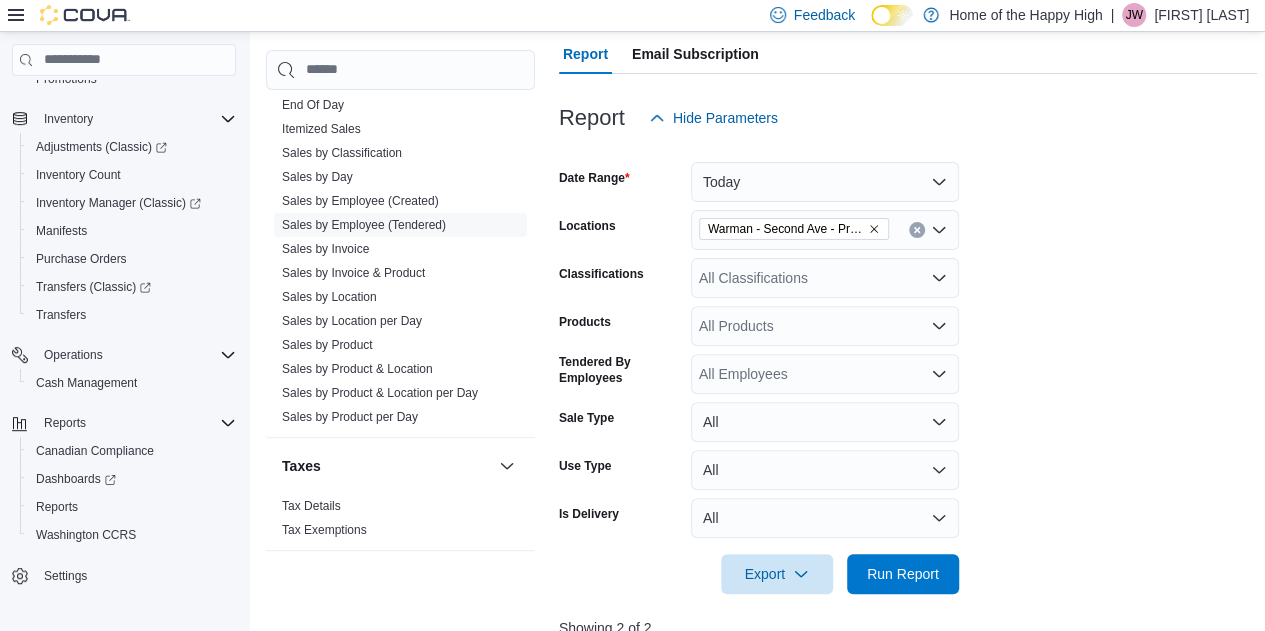 scroll, scrollTop: 0, scrollLeft: 0, axis: both 